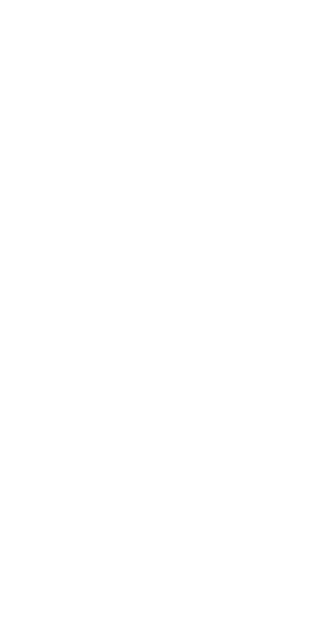 scroll, scrollTop: 0, scrollLeft: 0, axis: both 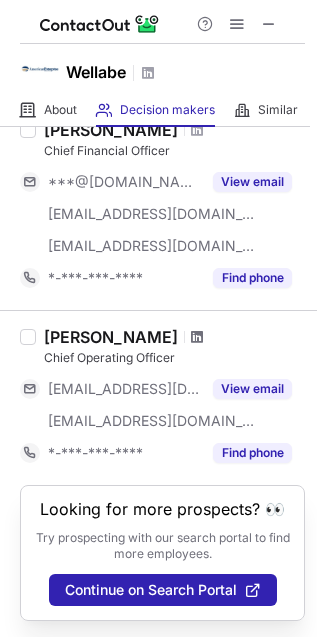 click at bounding box center (197, 337) 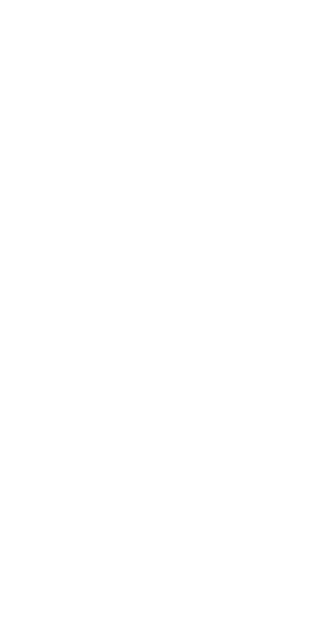 scroll, scrollTop: 0, scrollLeft: 0, axis: both 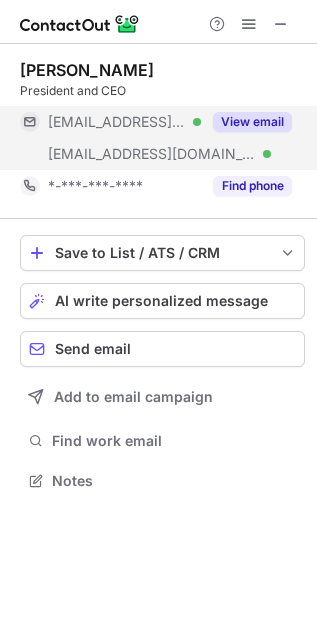 click on "View email" at bounding box center (252, 122) 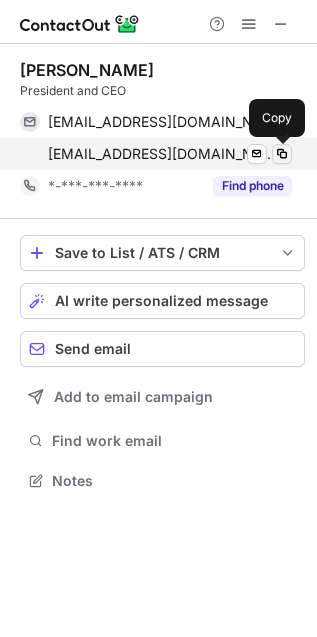 click at bounding box center [282, 154] 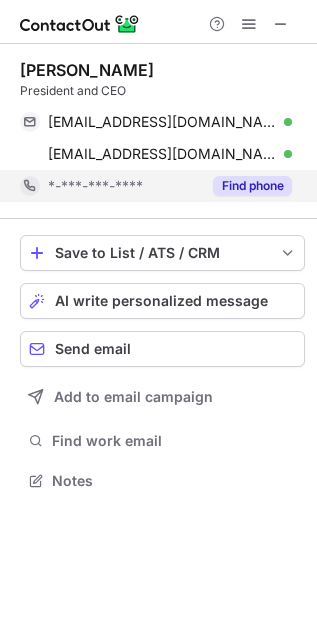 click on "Find phone" at bounding box center [252, 186] 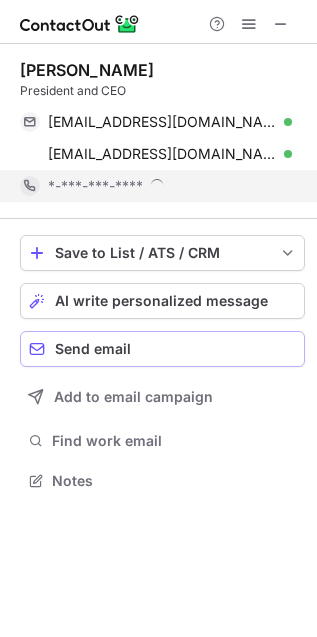 scroll, scrollTop: 9, scrollLeft: 9, axis: both 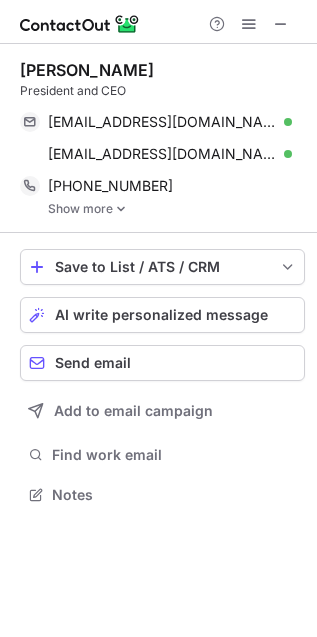 click on "Show more" at bounding box center [176, 209] 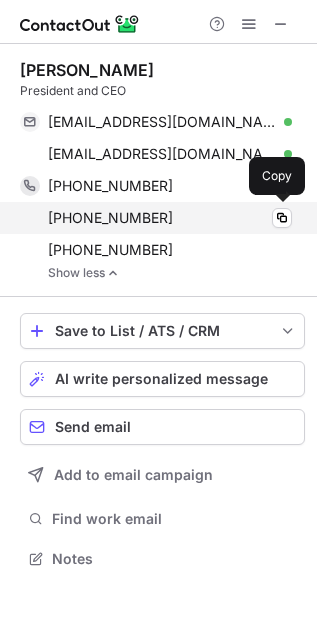 scroll, scrollTop: 9, scrollLeft: 9, axis: both 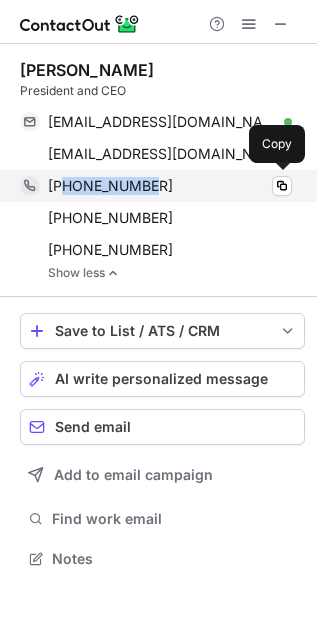 drag, startPoint x: 167, startPoint y: 189, endPoint x: 65, endPoint y: 189, distance: 102 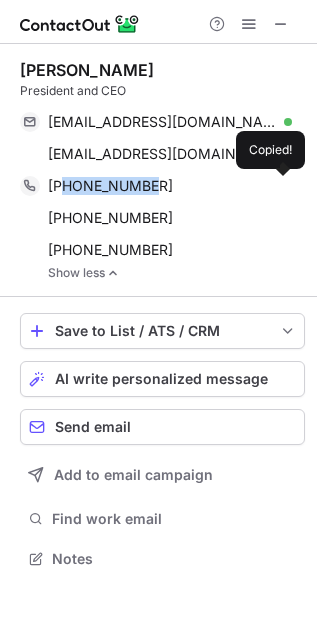copy on "9132953000" 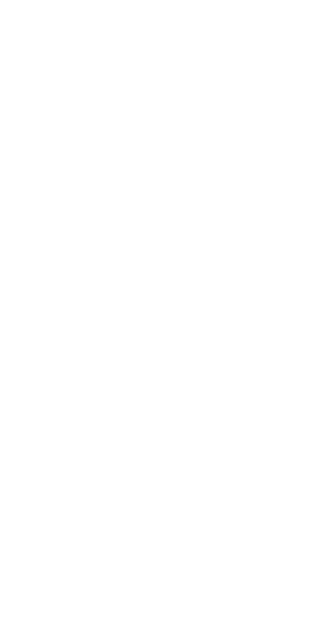 scroll, scrollTop: 0, scrollLeft: 0, axis: both 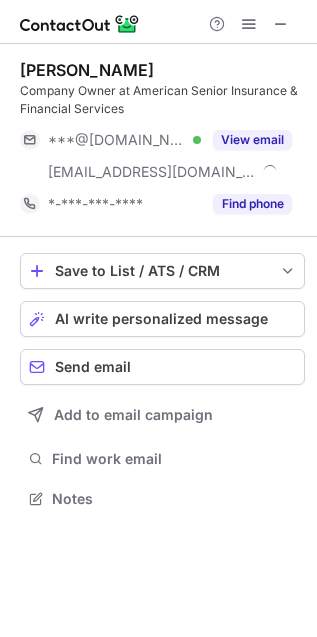 click on "Scott Meiners" at bounding box center (87, 70) 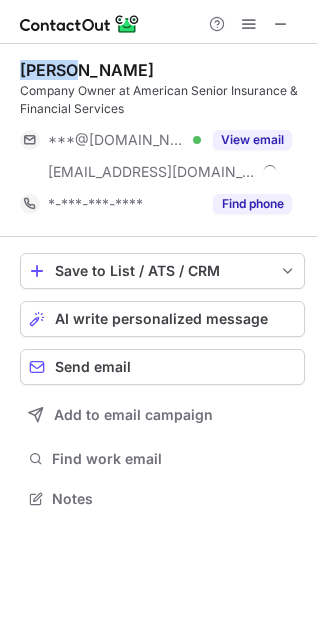 click on "Scott Meiners" at bounding box center (87, 70) 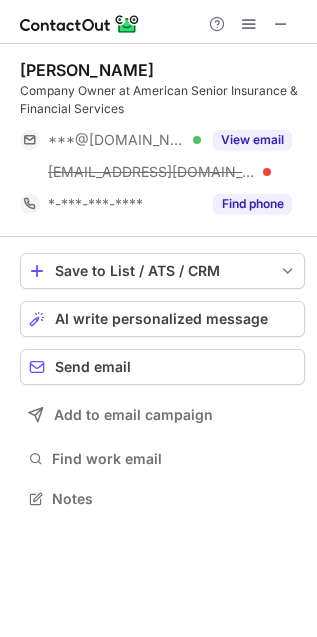 click on "Scott Meiners" at bounding box center [87, 70] 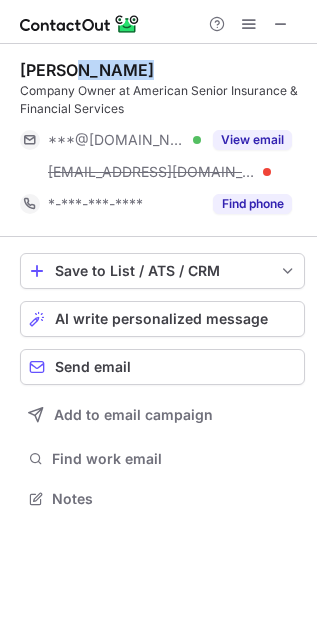 click on "Scott Meiners" at bounding box center (87, 70) 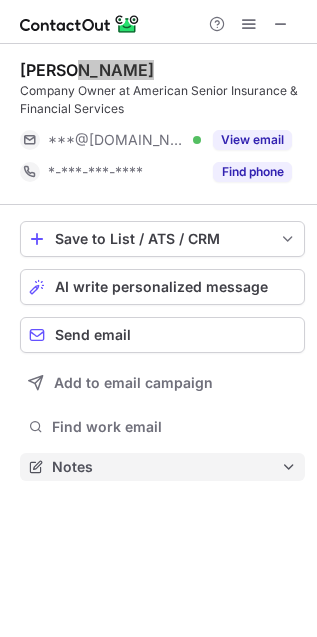 scroll, scrollTop: 453, scrollLeft: 317, axis: both 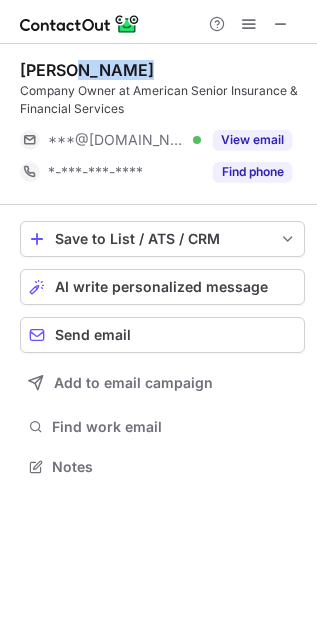 click on "Scott Meiners Company Owner at American Senior Insurance & Financial Services ***@yahoo.com Verified View email *-***-***-**** Find phone" at bounding box center [162, 124] 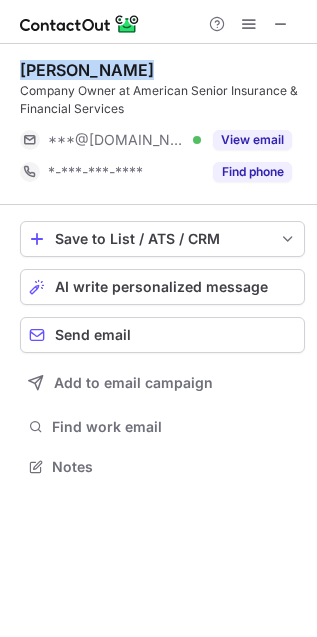 click on "Scott Meiners Company Owner at American Senior Insurance & Financial Services ***@yahoo.com Verified View email *-***-***-**** Find phone" at bounding box center [162, 124] 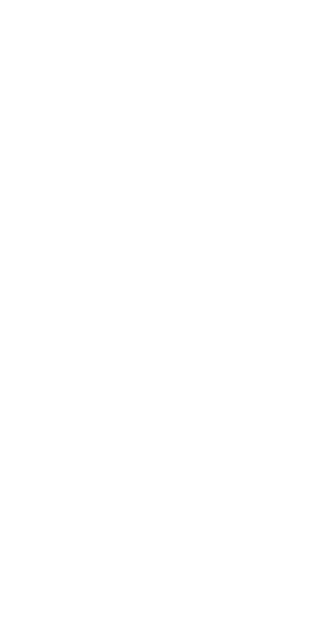 scroll, scrollTop: 0, scrollLeft: 0, axis: both 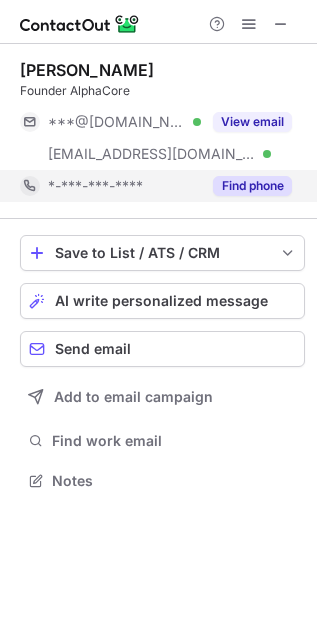 click on "Find phone" at bounding box center (252, 186) 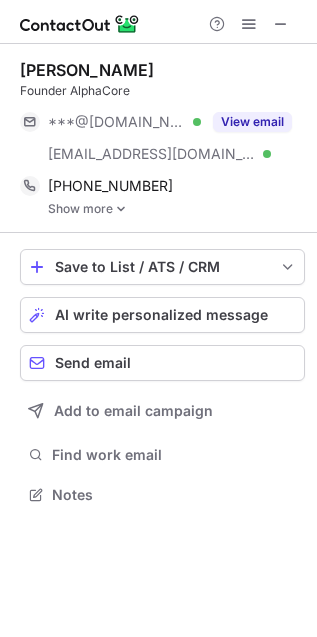scroll, scrollTop: 9, scrollLeft: 9, axis: both 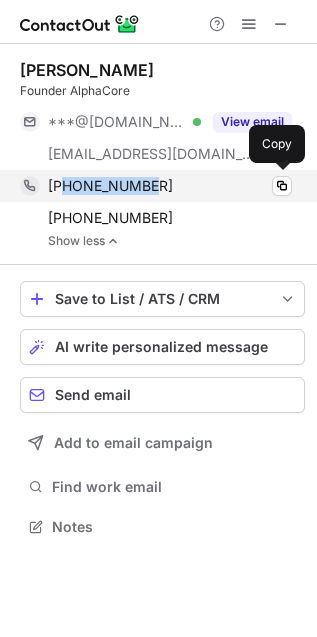 drag, startPoint x: 156, startPoint y: 185, endPoint x: 65, endPoint y: 190, distance: 91.13726 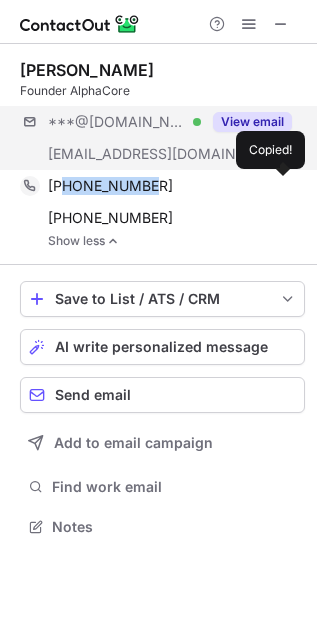 copy on "8586631103" 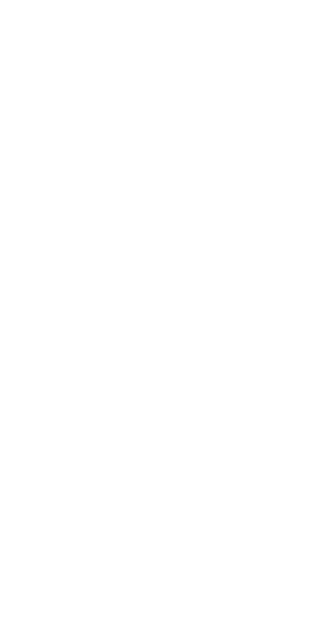 scroll, scrollTop: 0, scrollLeft: 0, axis: both 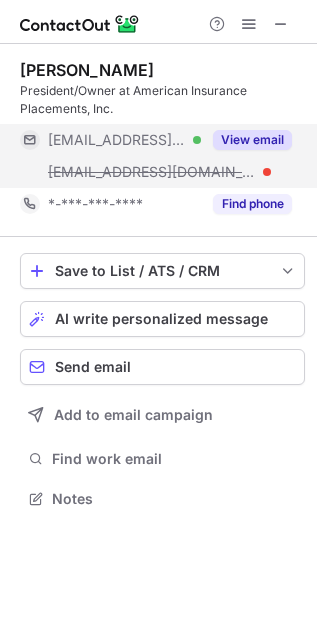 click on "View email" at bounding box center (252, 140) 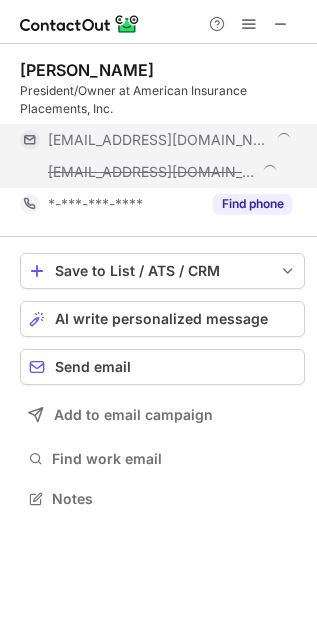scroll, scrollTop: 9, scrollLeft: 9, axis: both 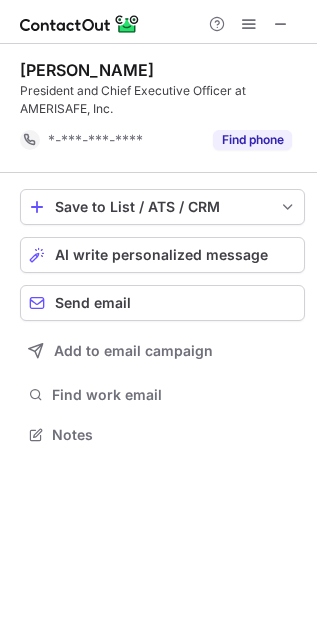 click on "Janelle Frost" at bounding box center [87, 70] 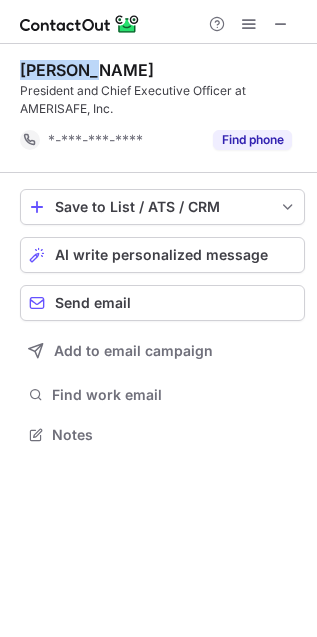 click on "Janelle Frost" at bounding box center (87, 70) 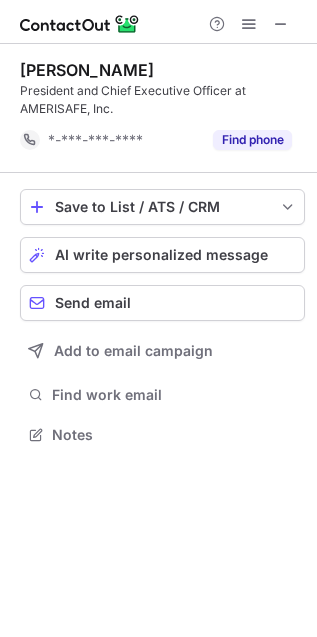 click on "Janelle Frost" at bounding box center (87, 70) 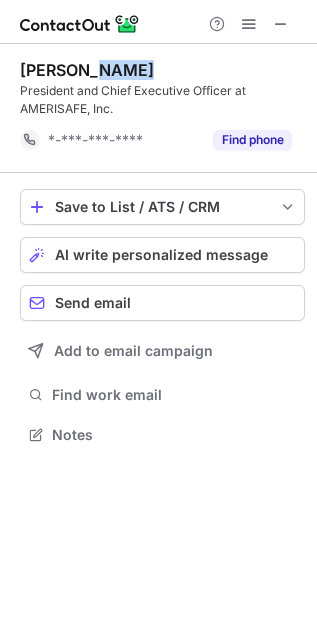 click on "Janelle Frost" at bounding box center (87, 70) 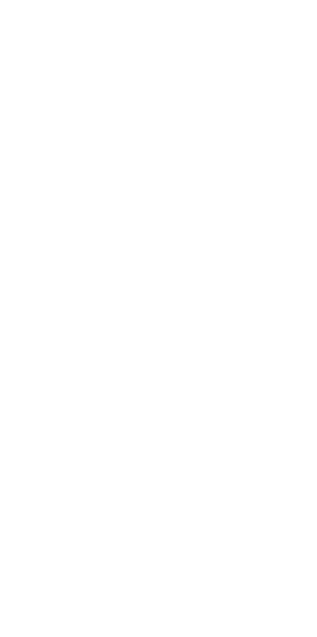 scroll, scrollTop: 0, scrollLeft: 0, axis: both 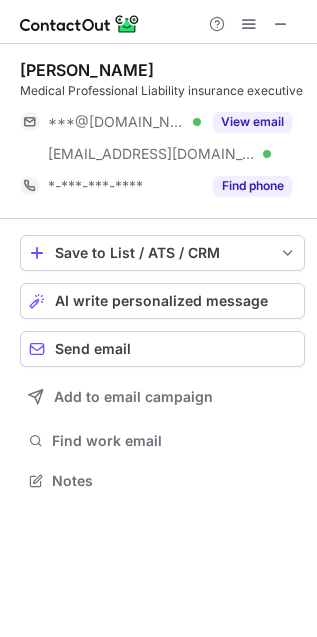 click on "Robert Francis" at bounding box center (87, 70) 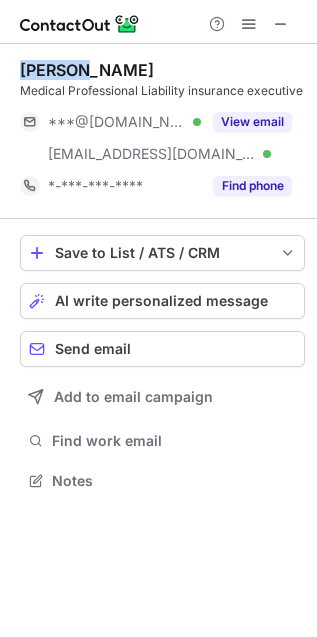 click on "[PERSON_NAME]" at bounding box center (87, 70) 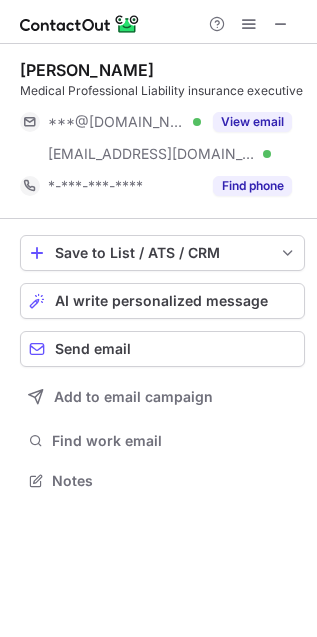 click on "[PERSON_NAME]" at bounding box center (87, 70) 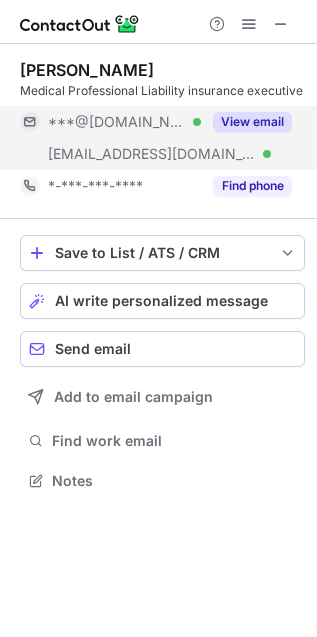 copy on "Francis" 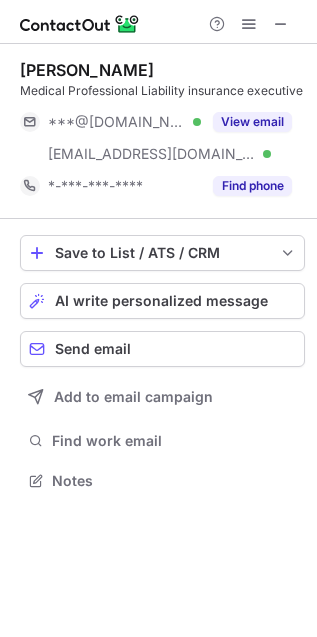 scroll, scrollTop: 9, scrollLeft: 9, axis: both 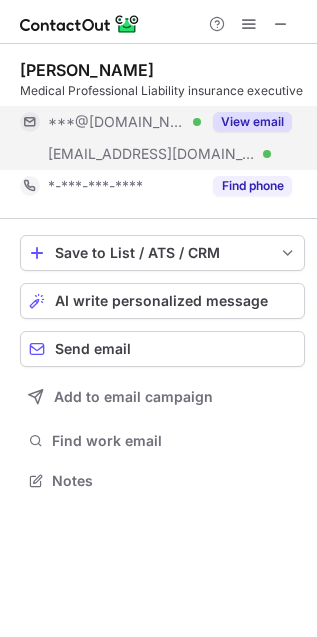 click on "View email" at bounding box center (252, 122) 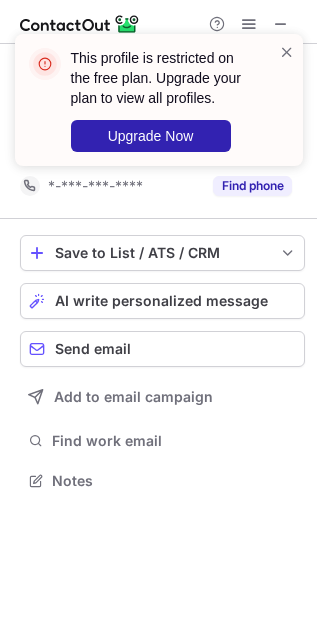 click on "This profile is restricted on the free plan. Upgrade your plan to view all profiles. Upgrade Now" at bounding box center [159, 108] 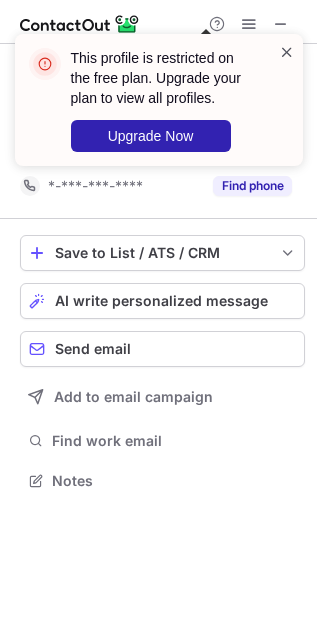 click at bounding box center [287, 52] 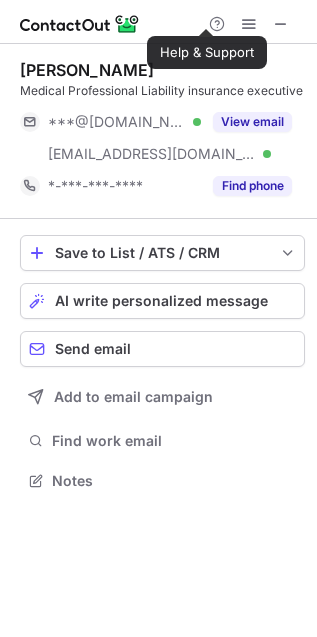click on "This profile is restricted on the free plan. Upgrade your plan to view all profiles. Upgrade Now" at bounding box center [159, 108] 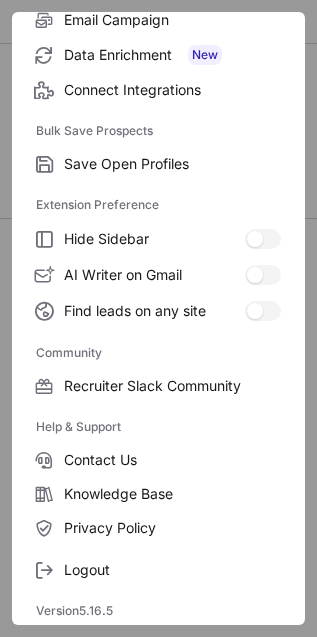 scroll, scrollTop: 270, scrollLeft: 0, axis: vertical 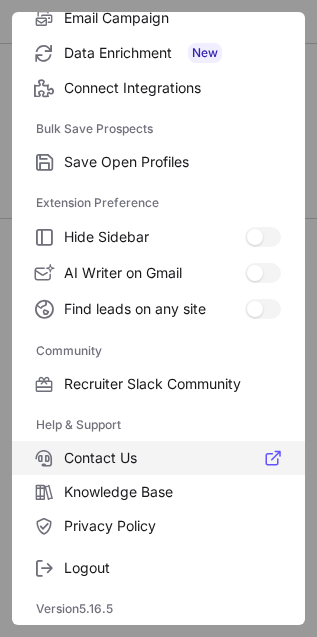 click on "Contact Us" at bounding box center [172, 458] 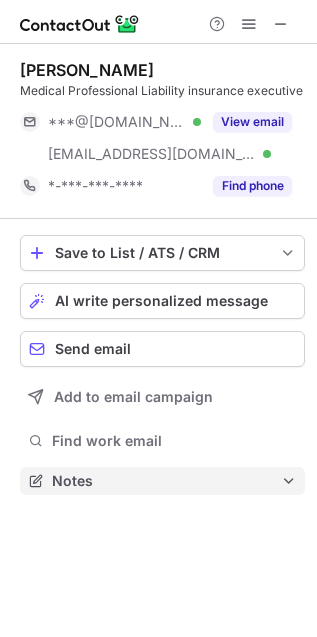 scroll, scrollTop: 9, scrollLeft: 9, axis: both 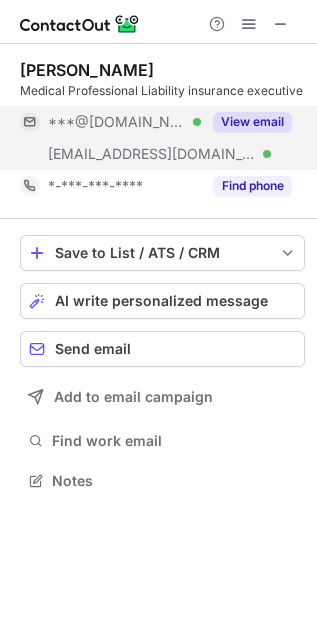 click on "View email" at bounding box center (252, 122) 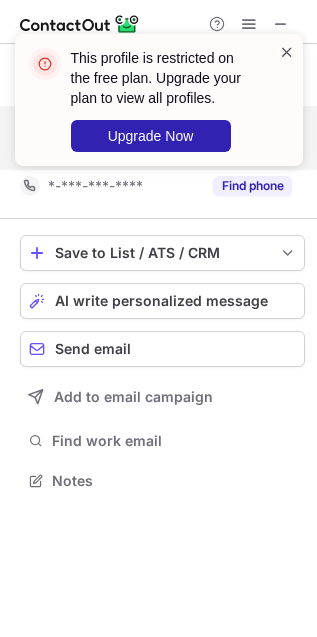 click at bounding box center (287, 52) 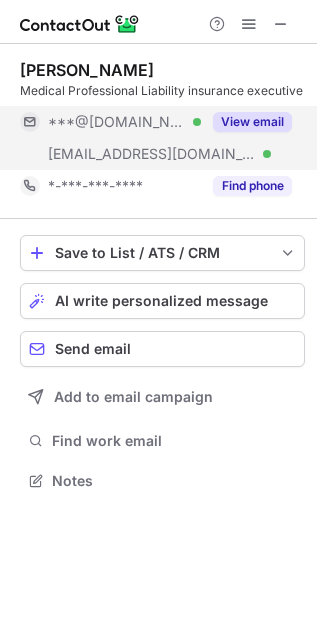 click on "This profile is restricted on the free plan. Upgrade your plan to view all profiles. Upgrade Now" at bounding box center (159, 108) 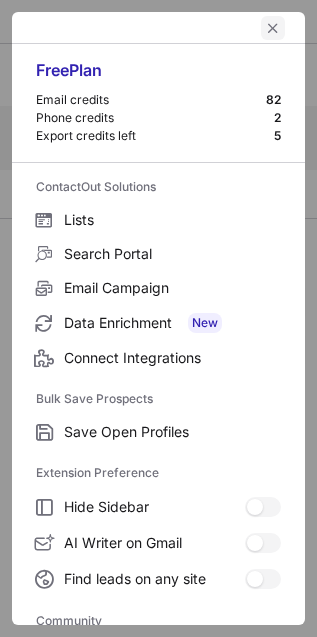 click at bounding box center [273, 28] 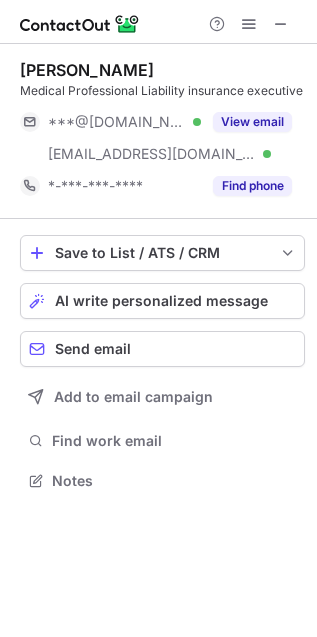 scroll, scrollTop: 9, scrollLeft: 9, axis: both 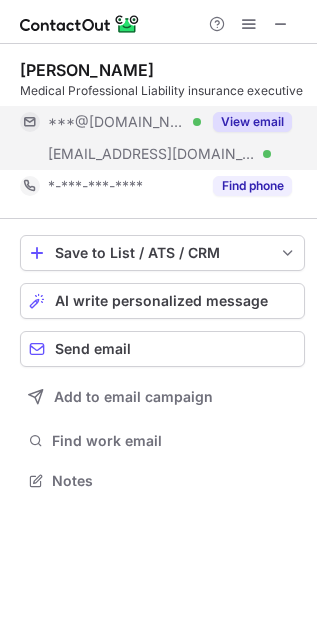 click on "View email" at bounding box center (252, 122) 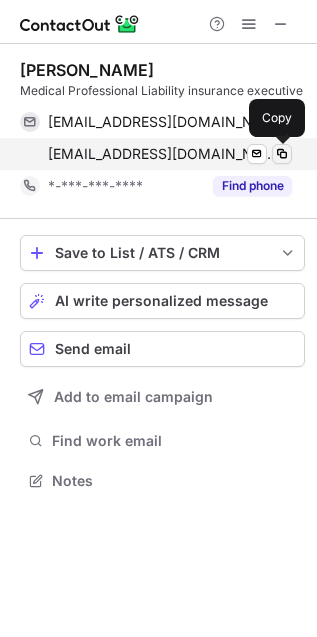 click at bounding box center (282, 154) 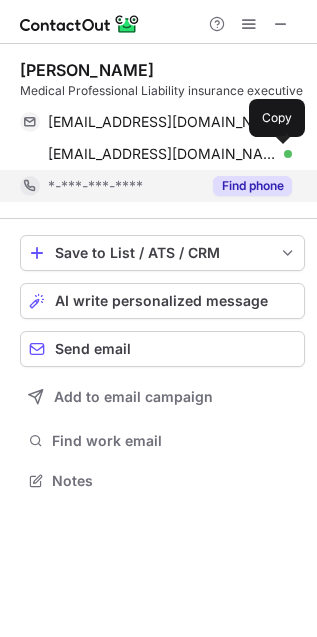 type 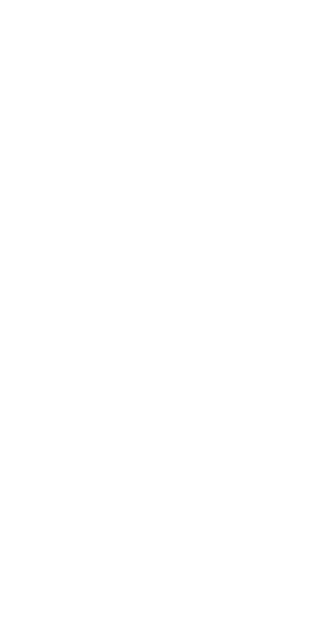 scroll, scrollTop: 0, scrollLeft: 0, axis: both 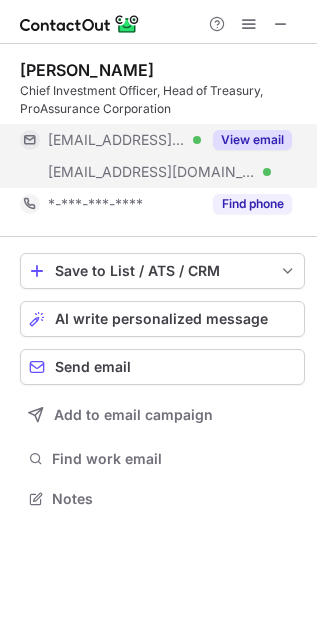 click on "View email" at bounding box center (246, 140) 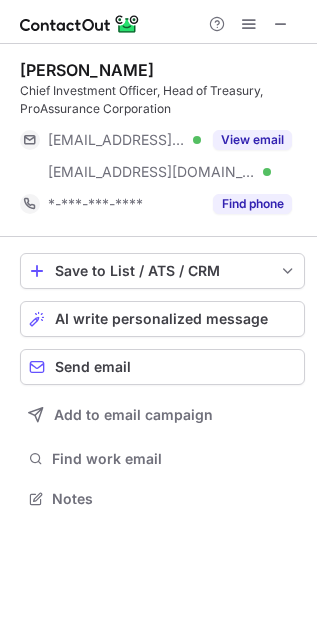 scroll, scrollTop: 9, scrollLeft: 9, axis: both 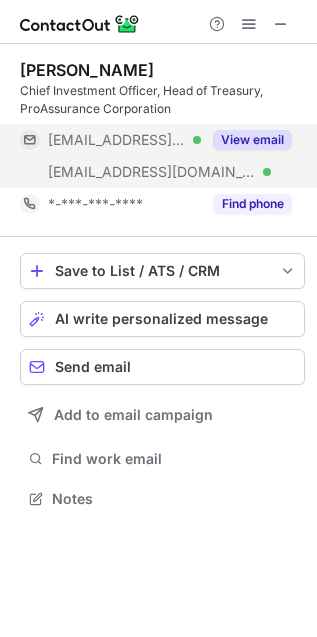 click on "View email" at bounding box center (252, 140) 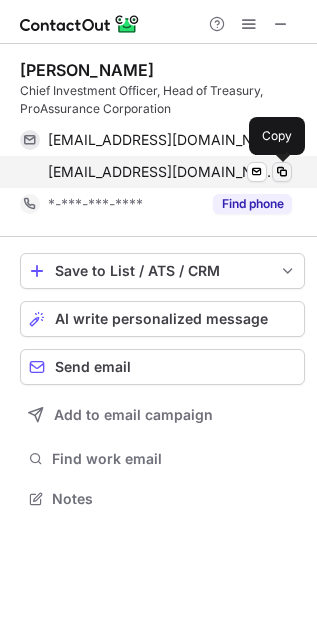 click at bounding box center (282, 172) 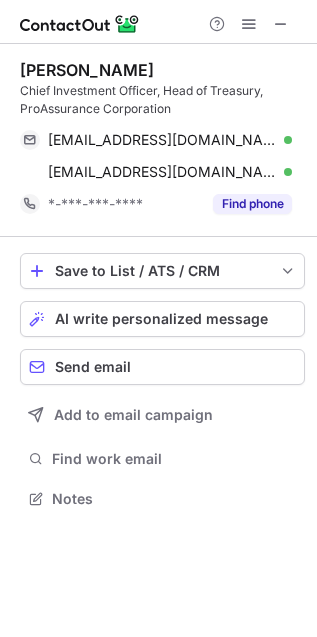click on "Lawrence Cochran" at bounding box center (87, 70) 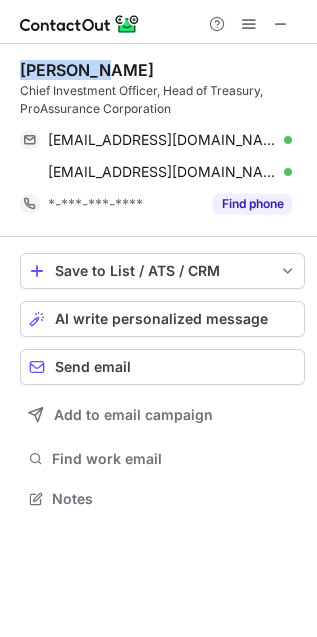 click on "Lawrence Cochran" at bounding box center (87, 70) 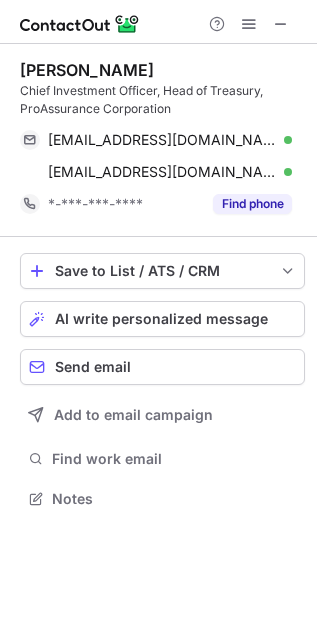 click on "Lawrence Cochran" at bounding box center (87, 70) 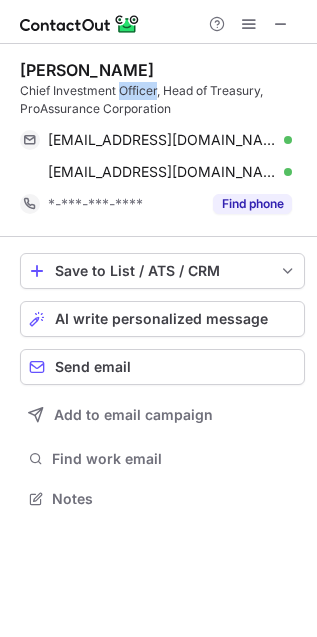 click on "Chief Investment Officer, Head of Treasury, ProAssurance Corporation" at bounding box center (162, 100) 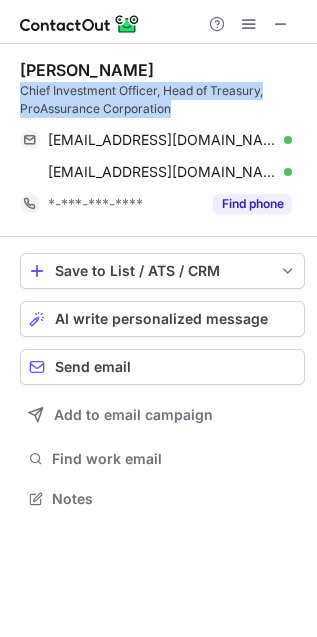 click on "Chief Investment Officer, Head of Treasury, ProAssurance Corporation" at bounding box center [162, 100] 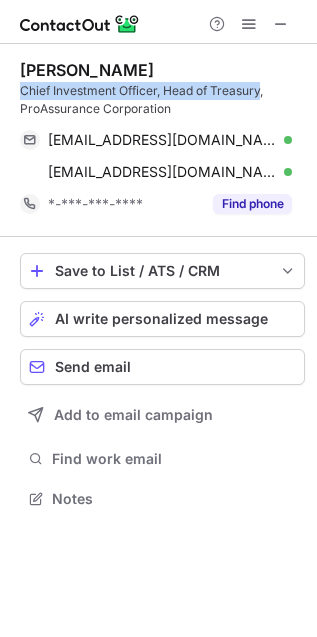drag, startPoint x: 264, startPoint y: 90, endPoint x: 20, endPoint y: 97, distance: 244.10039 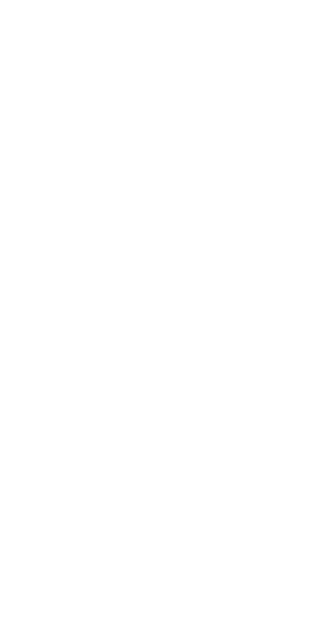 scroll, scrollTop: 0, scrollLeft: 0, axis: both 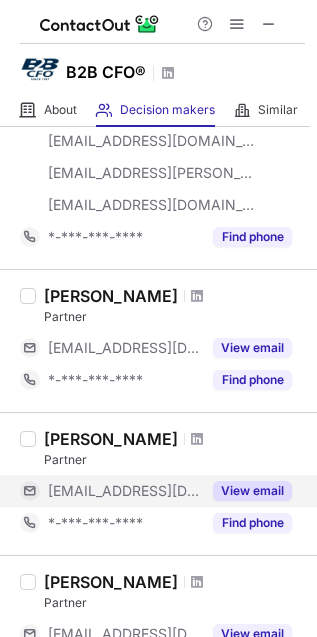 click on "View email" at bounding box center [252, 491] 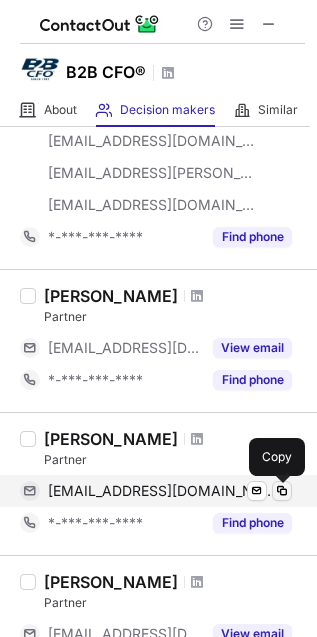 click at bounding box center [282, 491] 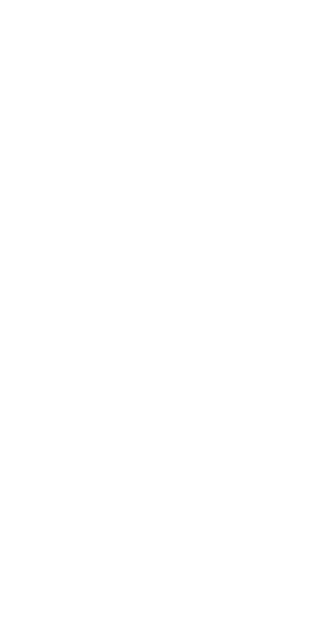 scroll, scrollTop: 0, scrollLeft: 0, axis: both 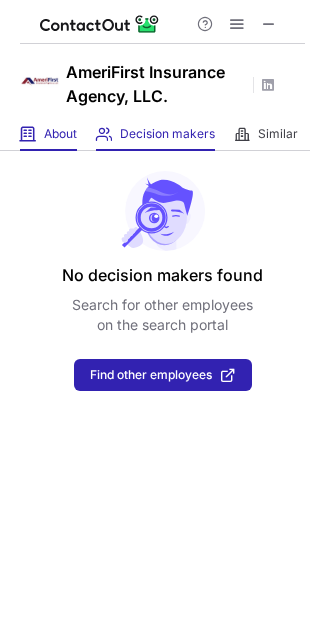 click on "About About Company" at bounding box center [48, 134] 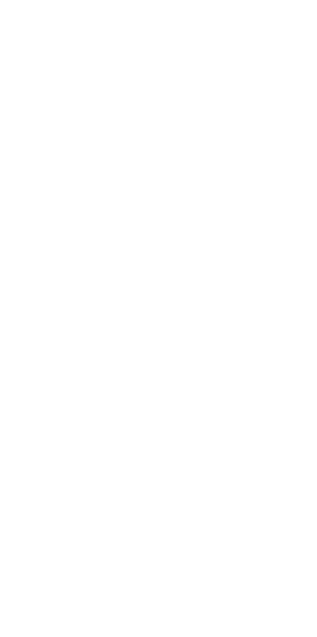 scroll, scrollTop: 0, scrollLeft: 0, axis: both 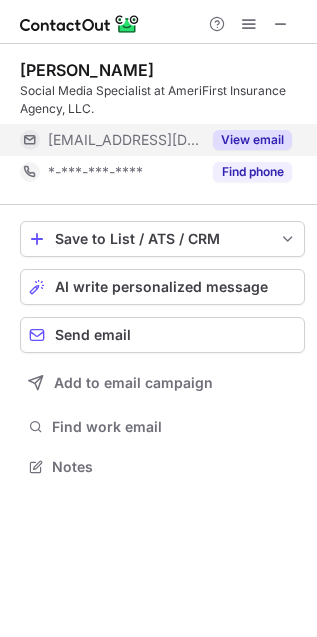 click on "View email" at bounding box center [252, 140] 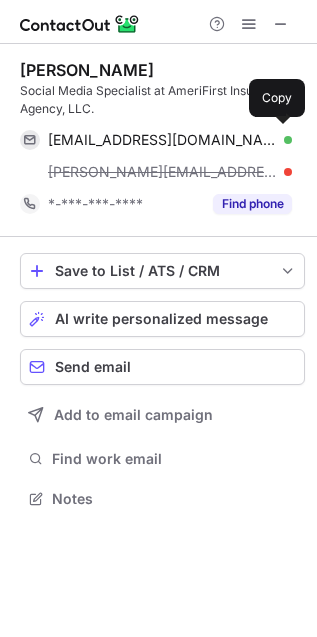 scroll, scrollTop: 9, scrollLeft: 9, axis: both 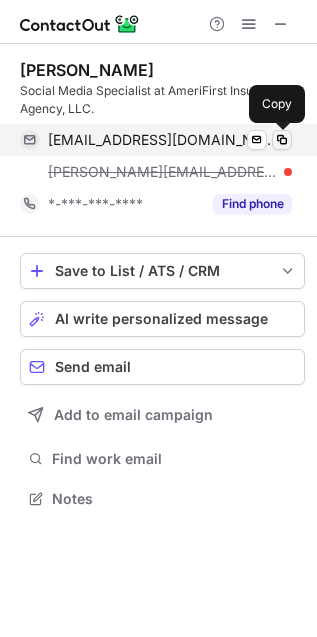 click at bounding box center (282, 140) 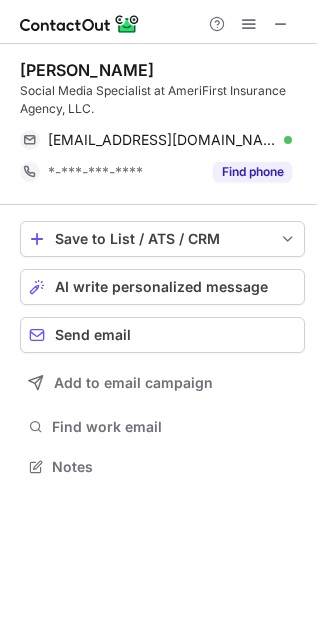 scroll, scrollTop: 453, scrollLeft: 317, axis: both 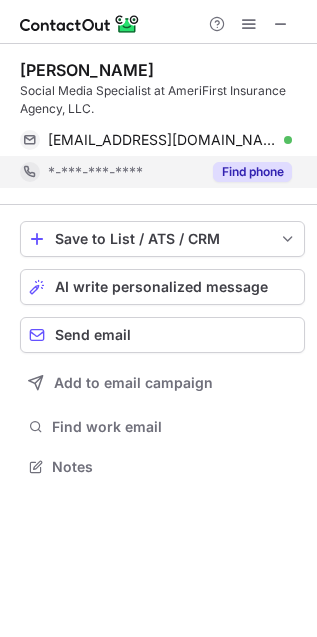 click on "Find phone" at bounding box center [246, 172] 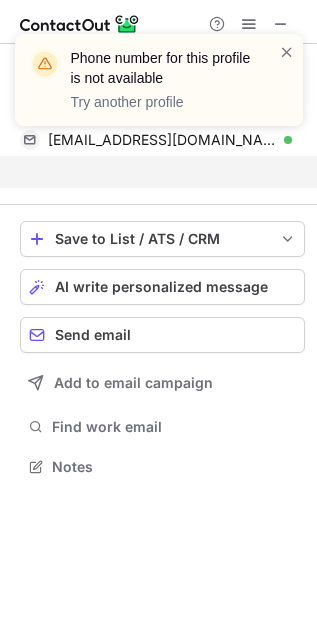 scroll, scrollTop: 421, scrollLeft: 317, axis: both 